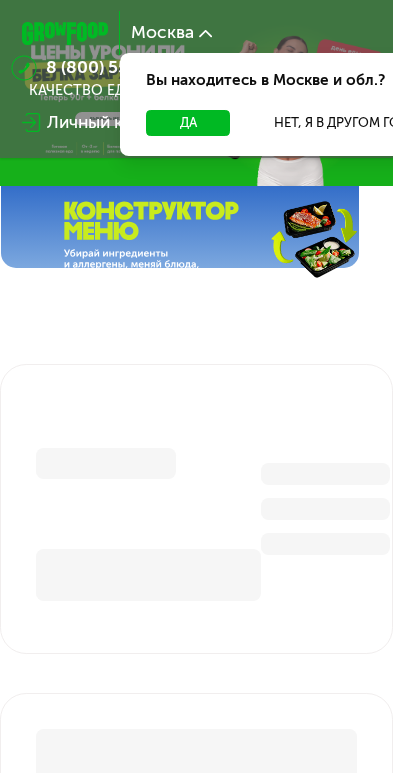 scroll, scrollTop: 0, scrollLeft: 0, axis: both 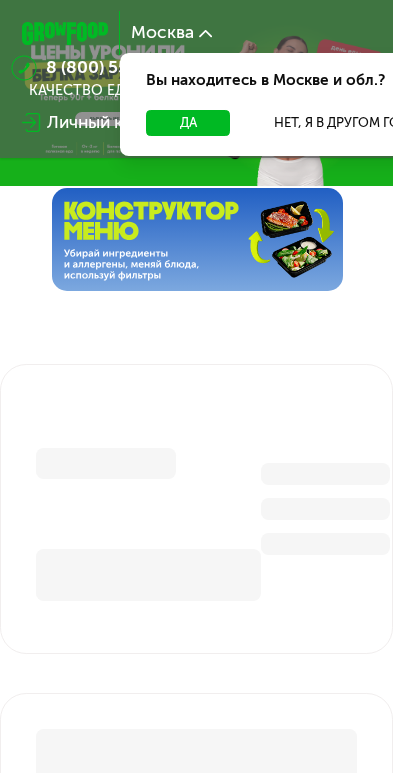 click on "Личный кабинет" at bounding box center (114, 123) 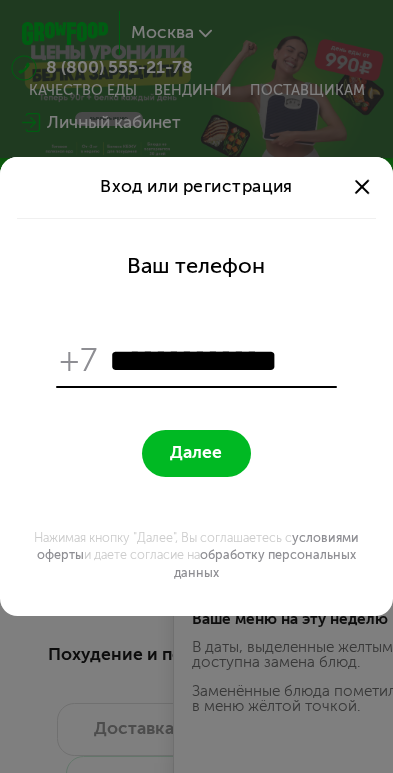 type on "**********" 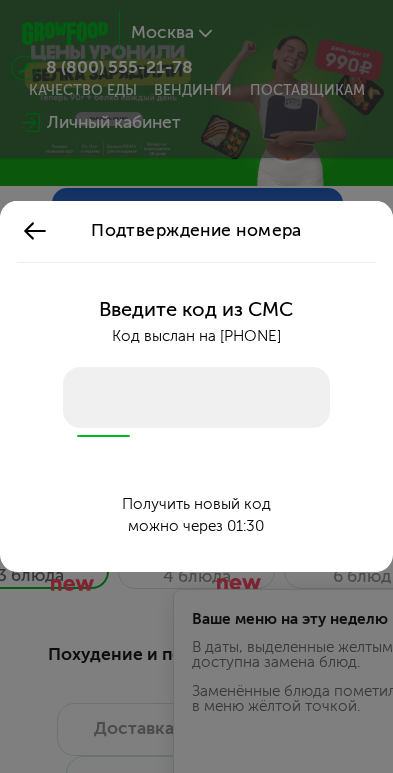 click at bounding box center (196, 397) 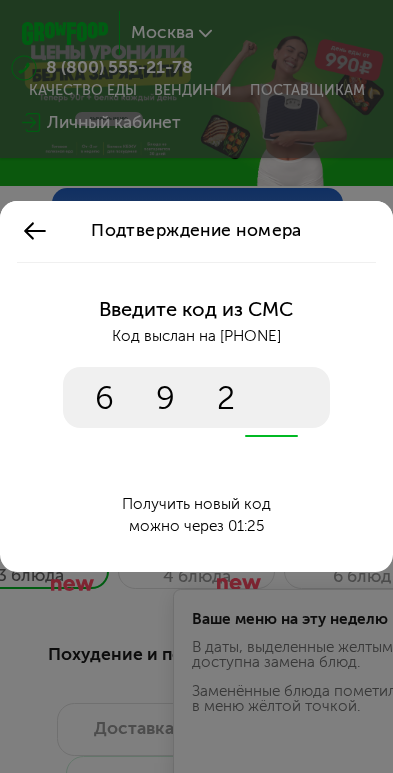 type on "****" 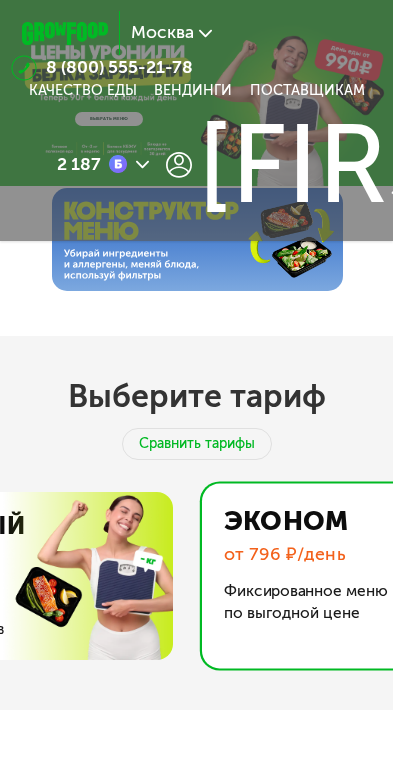 click on "[FIRST]" at bounding box center (372, 164) 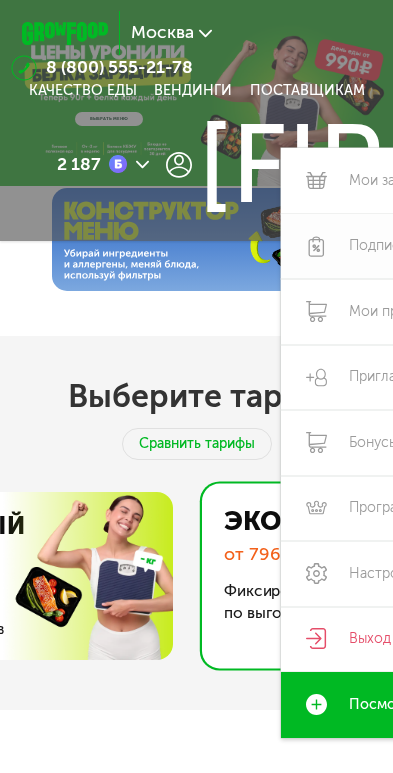 click on "Подписка" at bounding box center (423, 246) 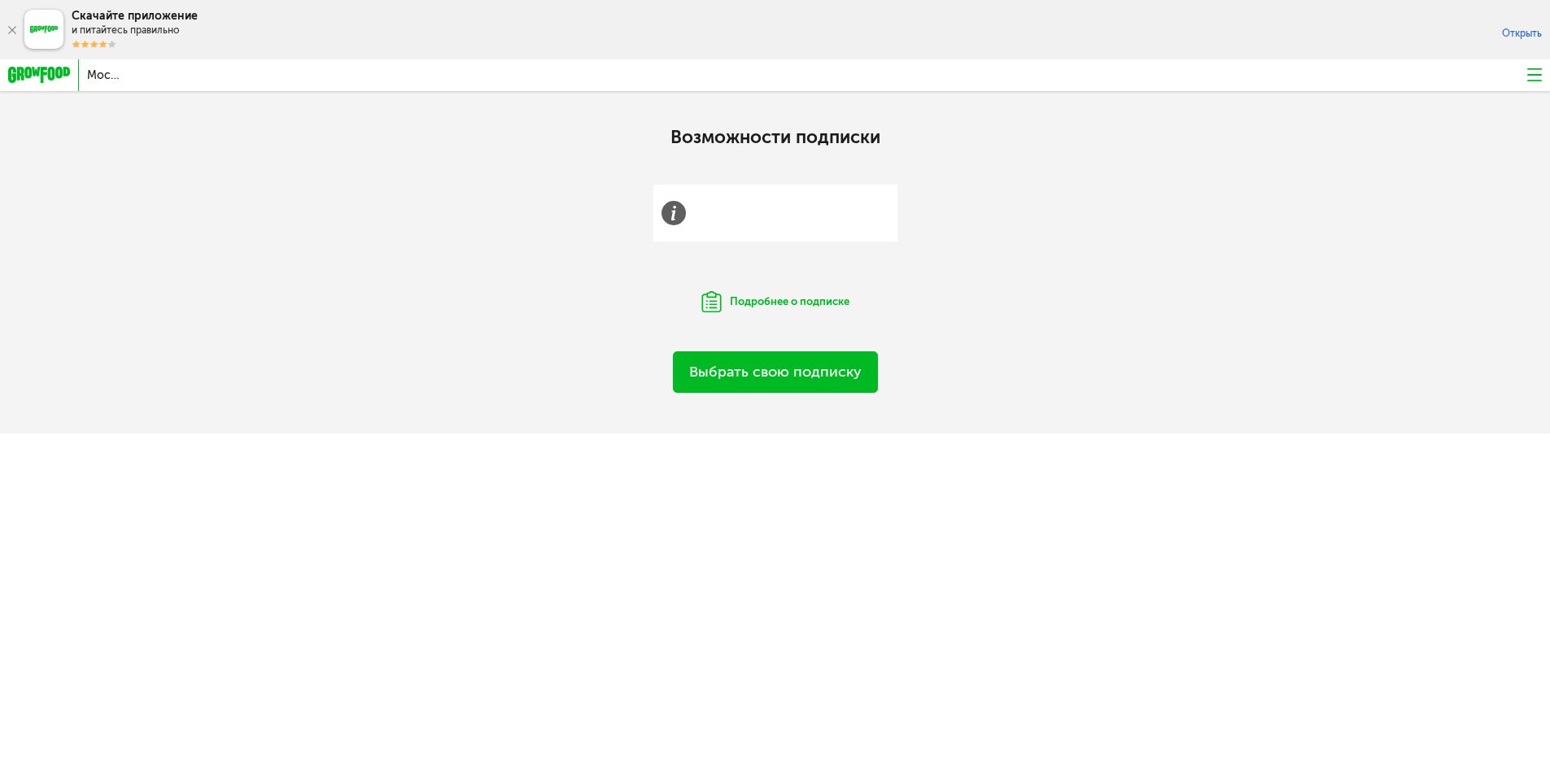 scroll, scrollTop: 0, scrollLeft: 0, axis: both 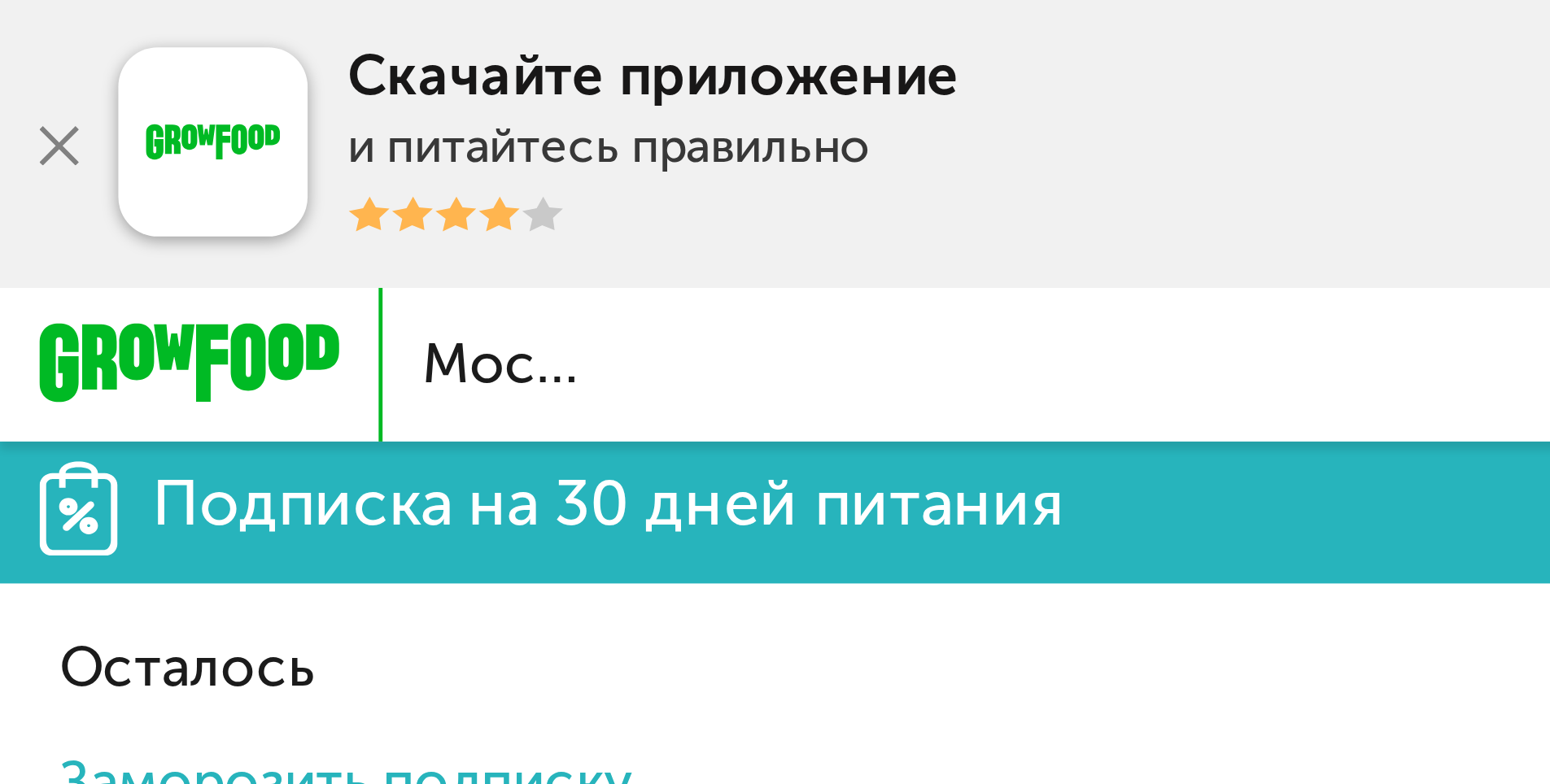 click at bounding box center (1535, 75) 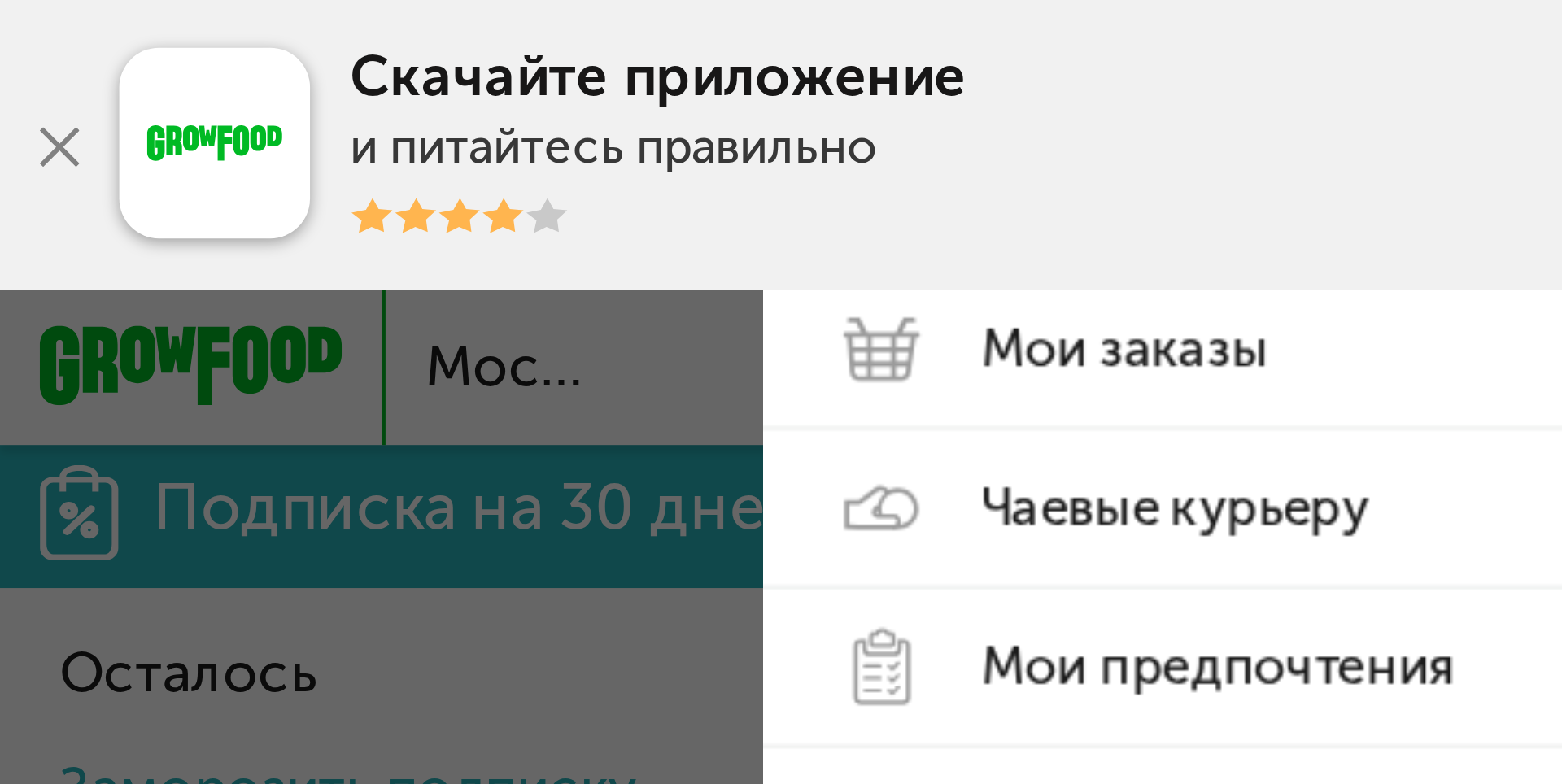 click on "Настройки" at bounding box center (229, 267) 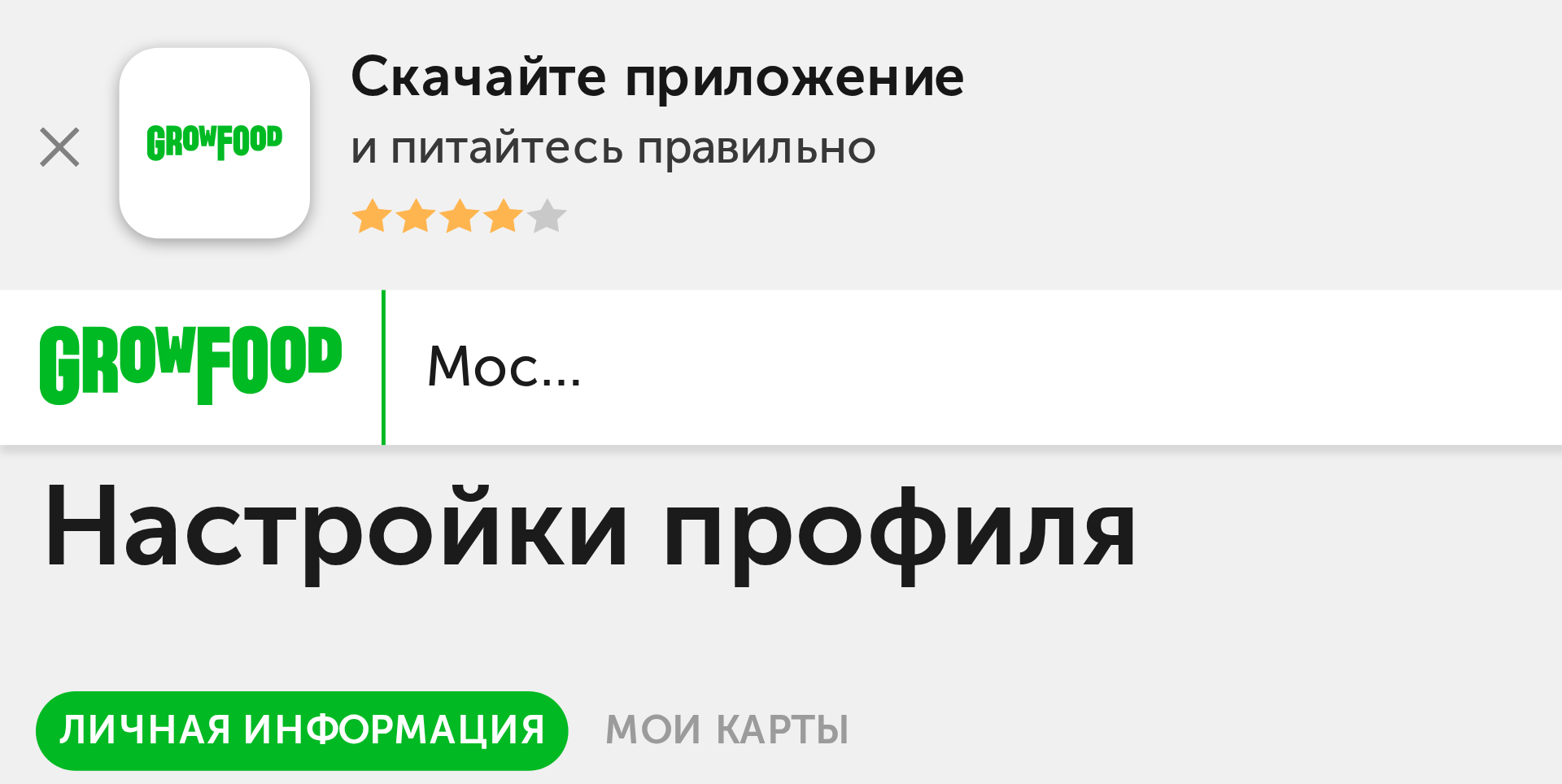 click on "Мои карты" at bounding box center [149, 150] 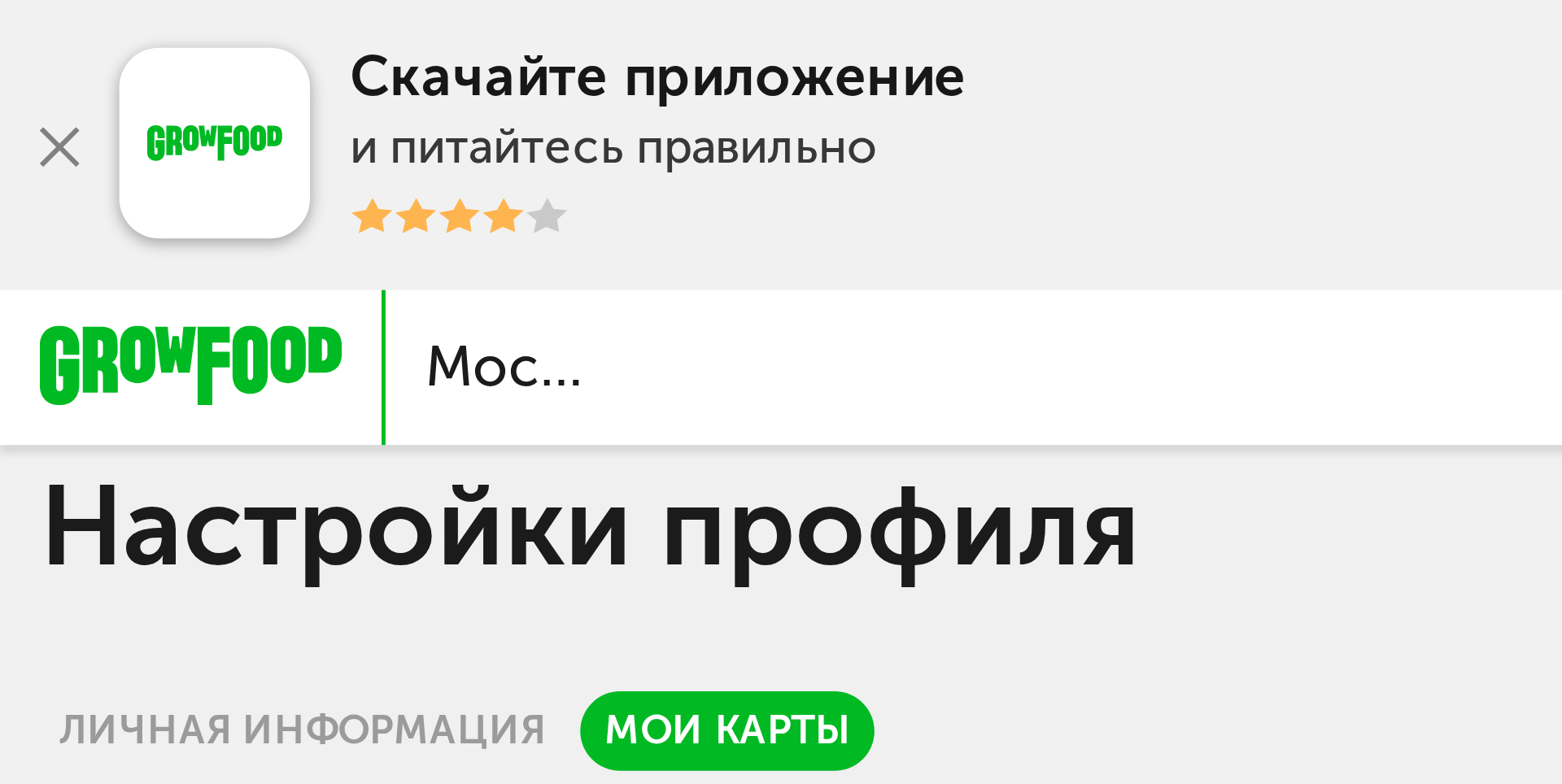 click on "**** **** **** 5989   05/24   Назначить активной" at bounding box center (781, 235) 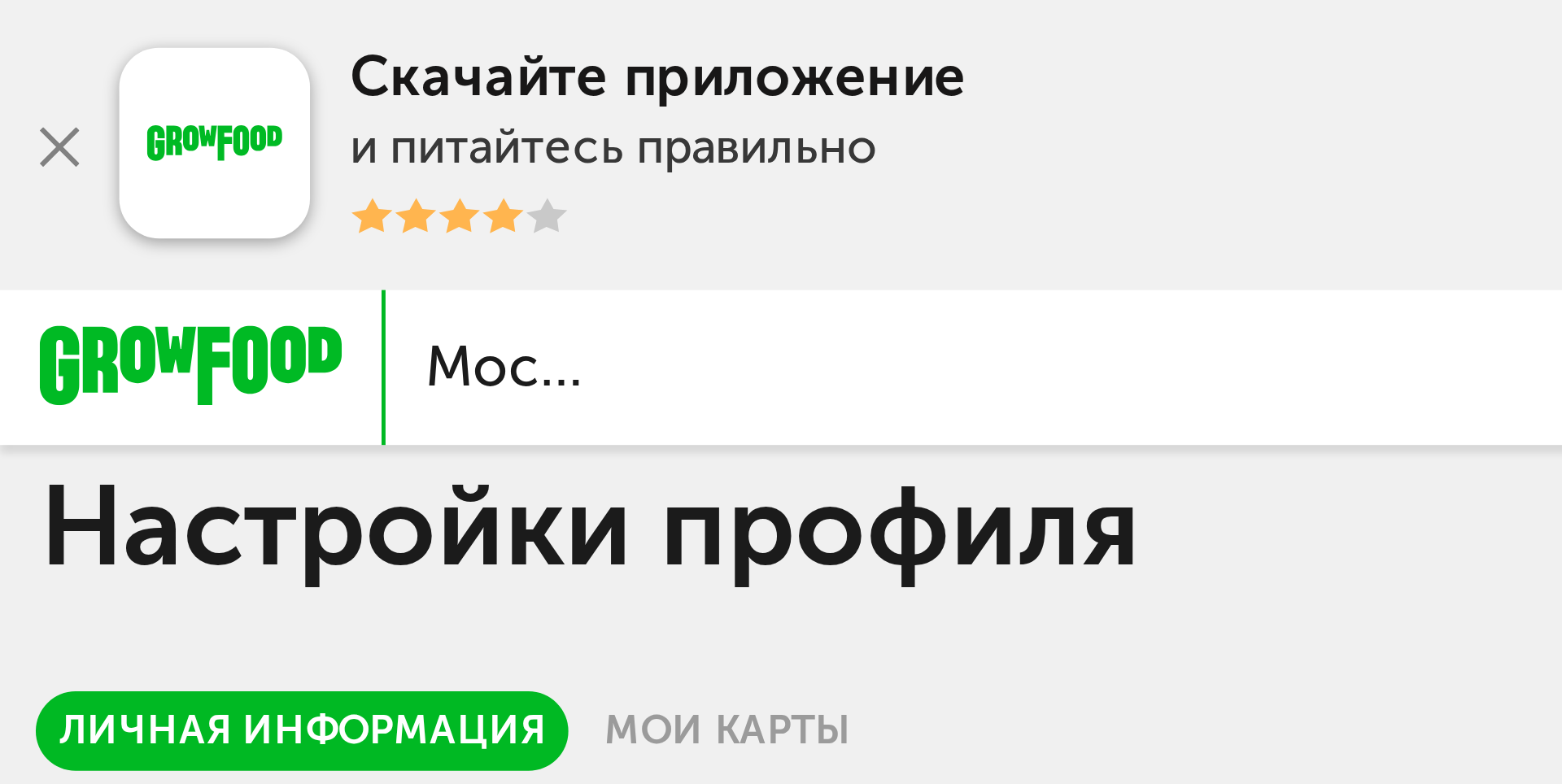 click 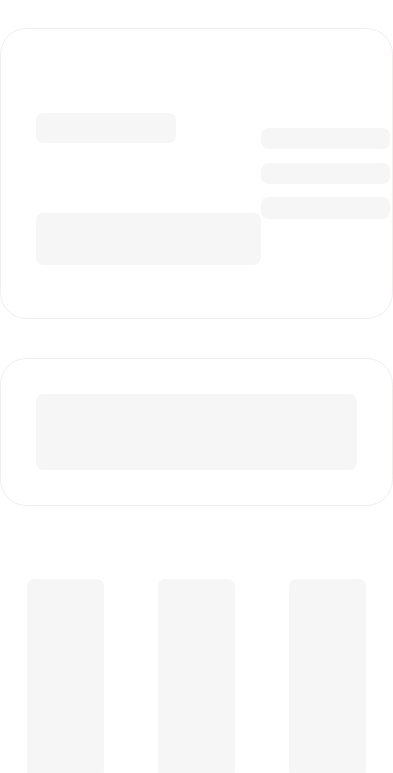 scroll, scrollTop: 0, scrollLeft: 0, axis: both 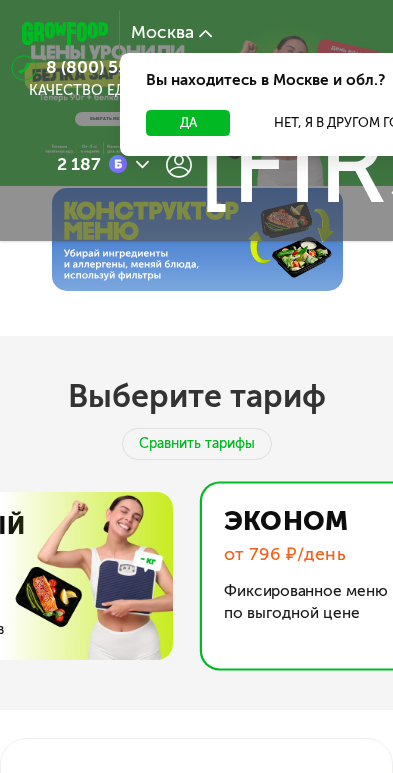 click on "[FIRST]" 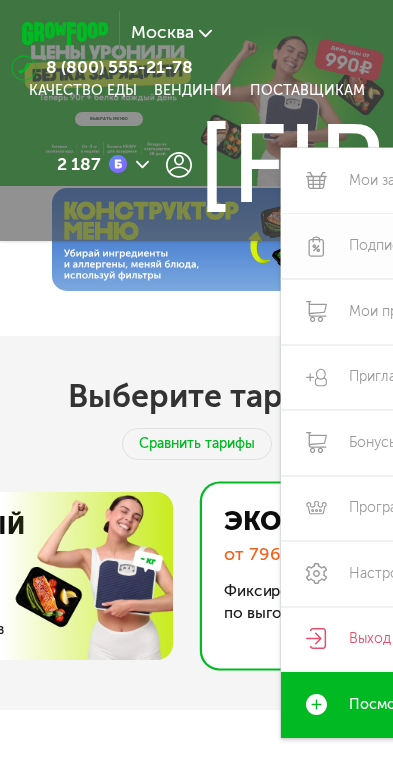 click on "Подписка" at bounding box center [423, 246] 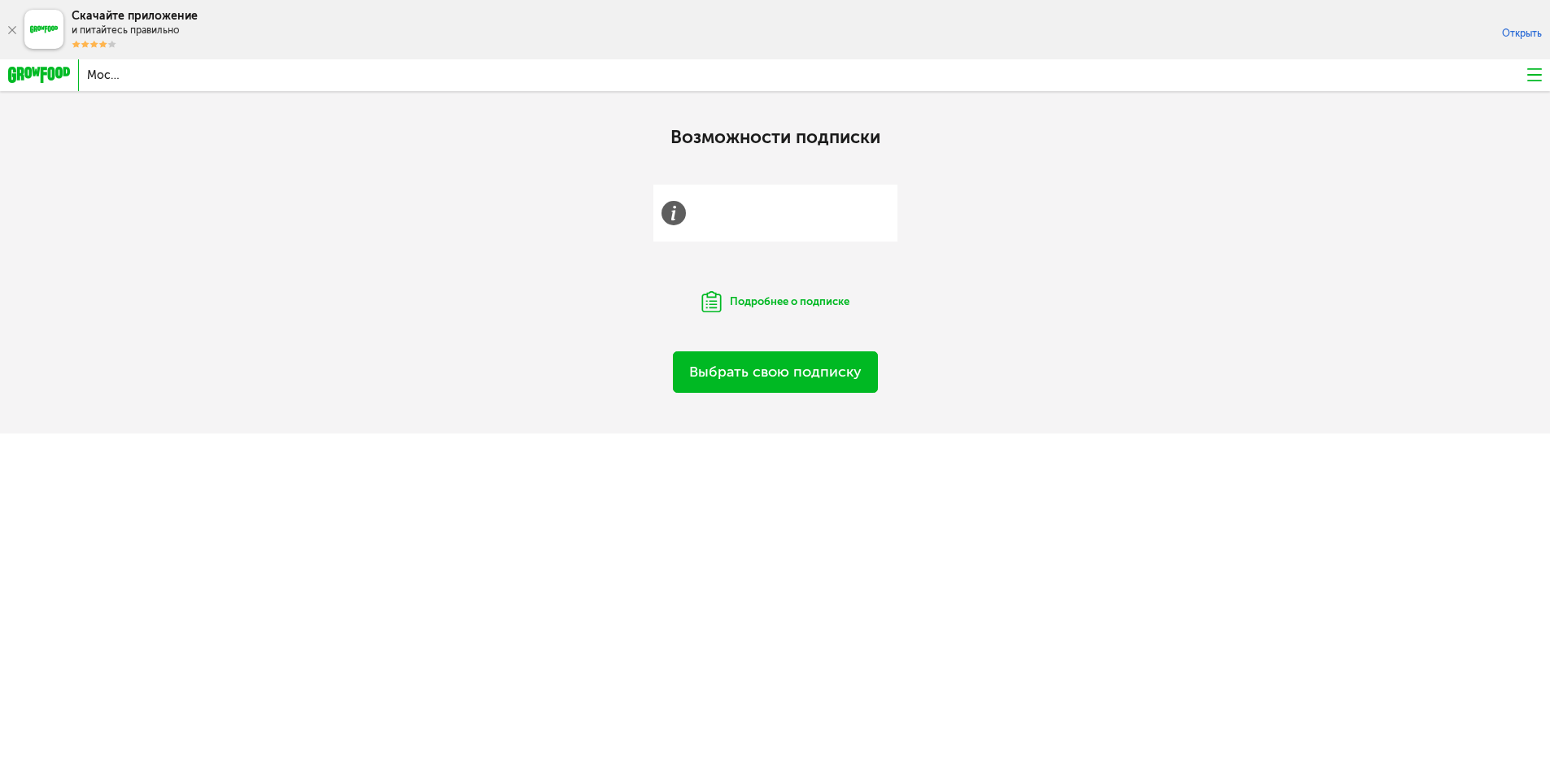 scroll, scrollTop: 0, scrollLeft: 0, axis: both 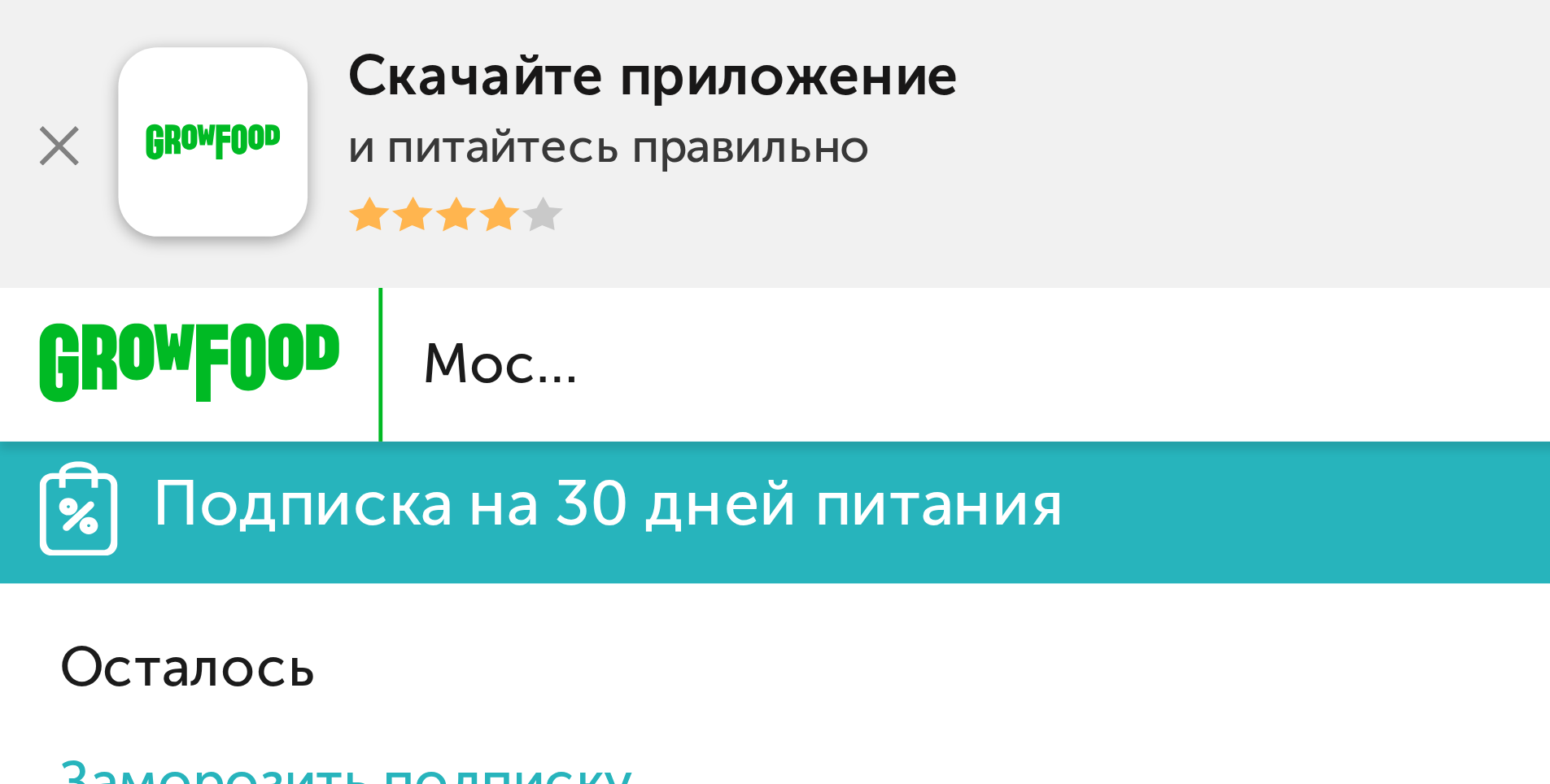 click at bounding box center [1535, 75] 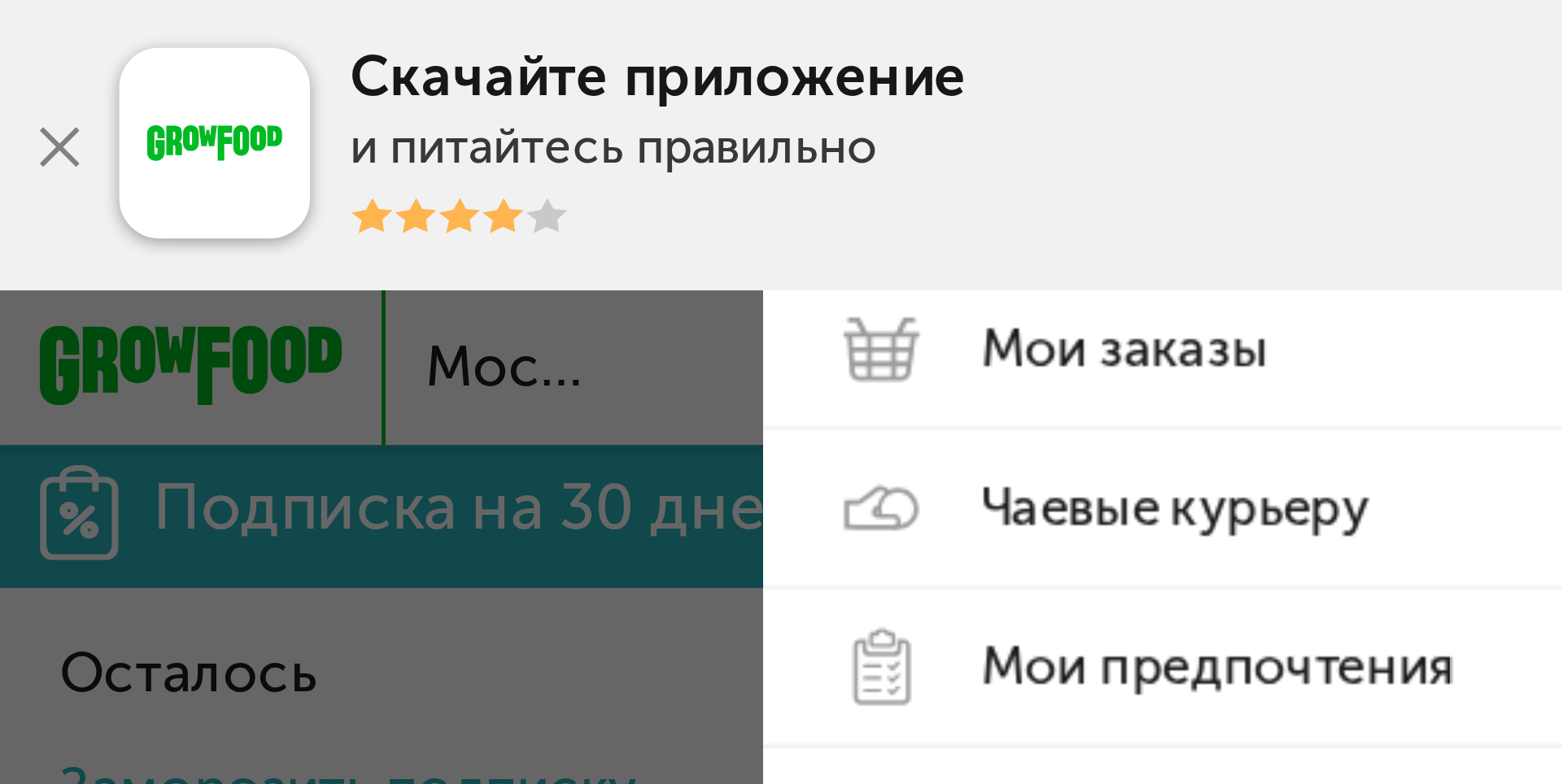 click on "Мои заказы" at bounding box center (230, 72) 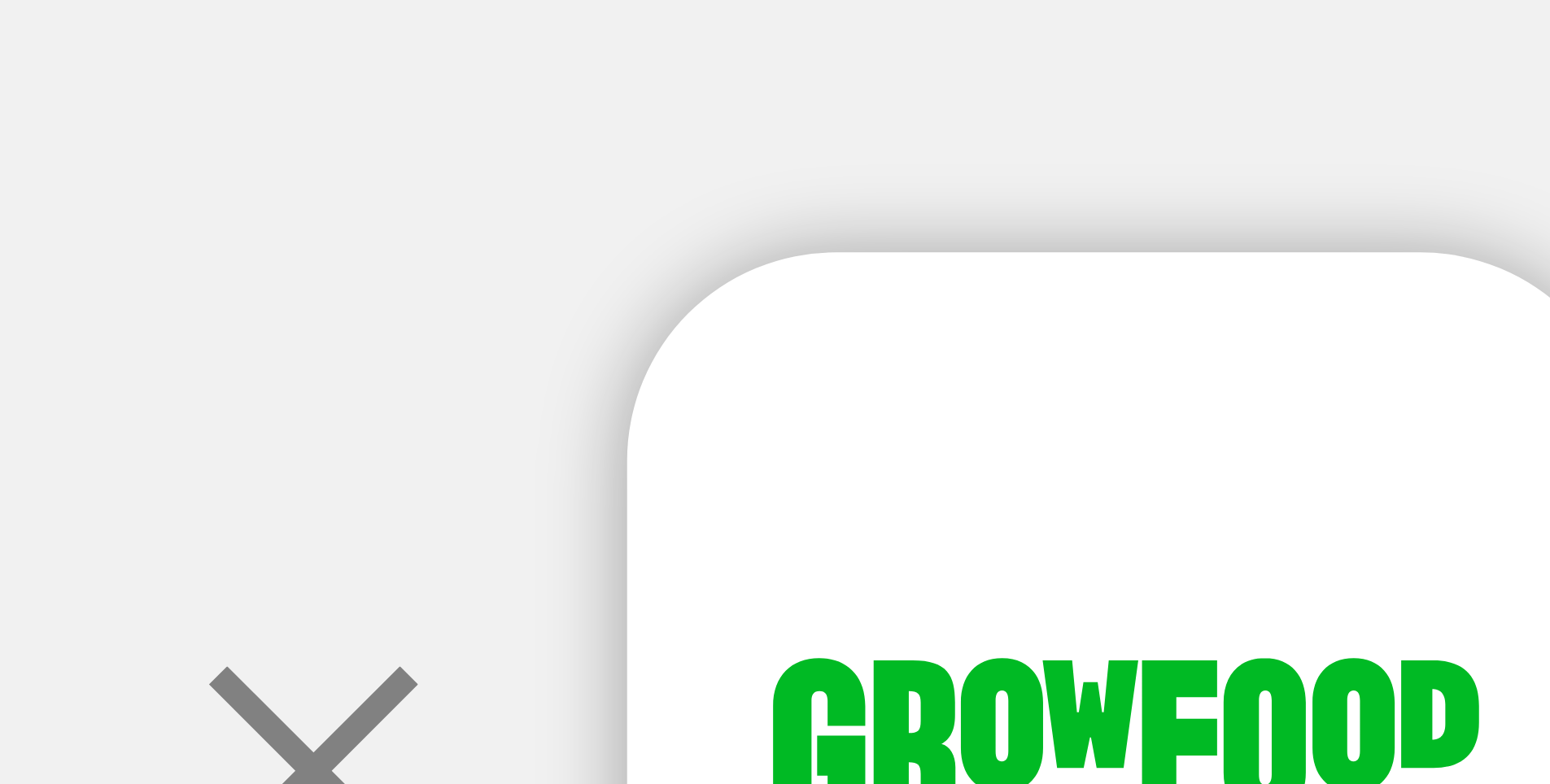 scroll, scrollTop: 2033, scrollLeft: 0, axis: vertical 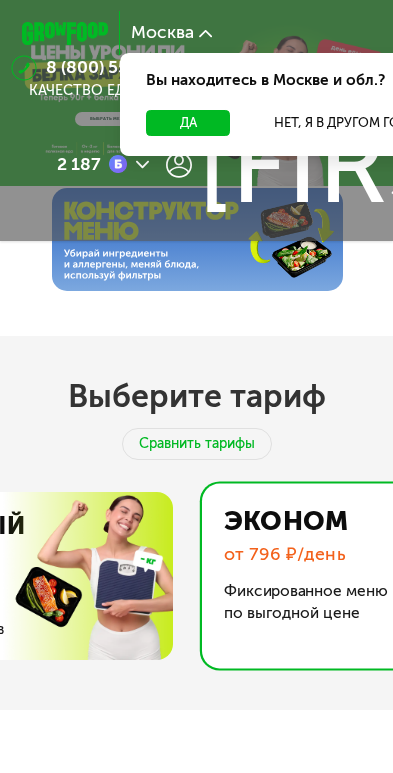 click on "Да" at bounding box center (188, 123) 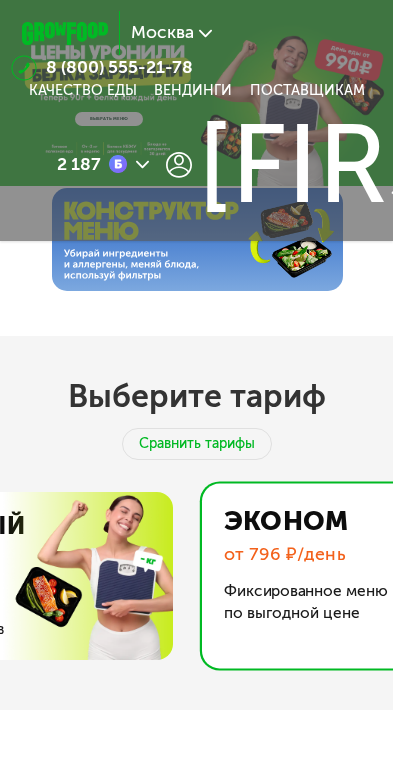 click on "[FIRST]" at bounding box center [372, 164] 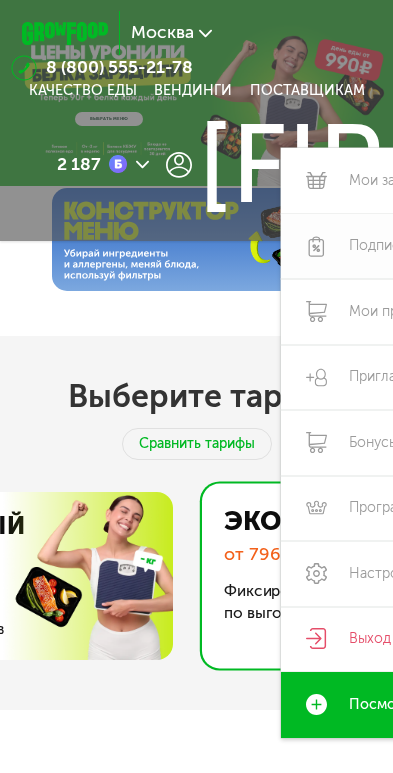 click on "Подписка" at bounding box center [423, 246] 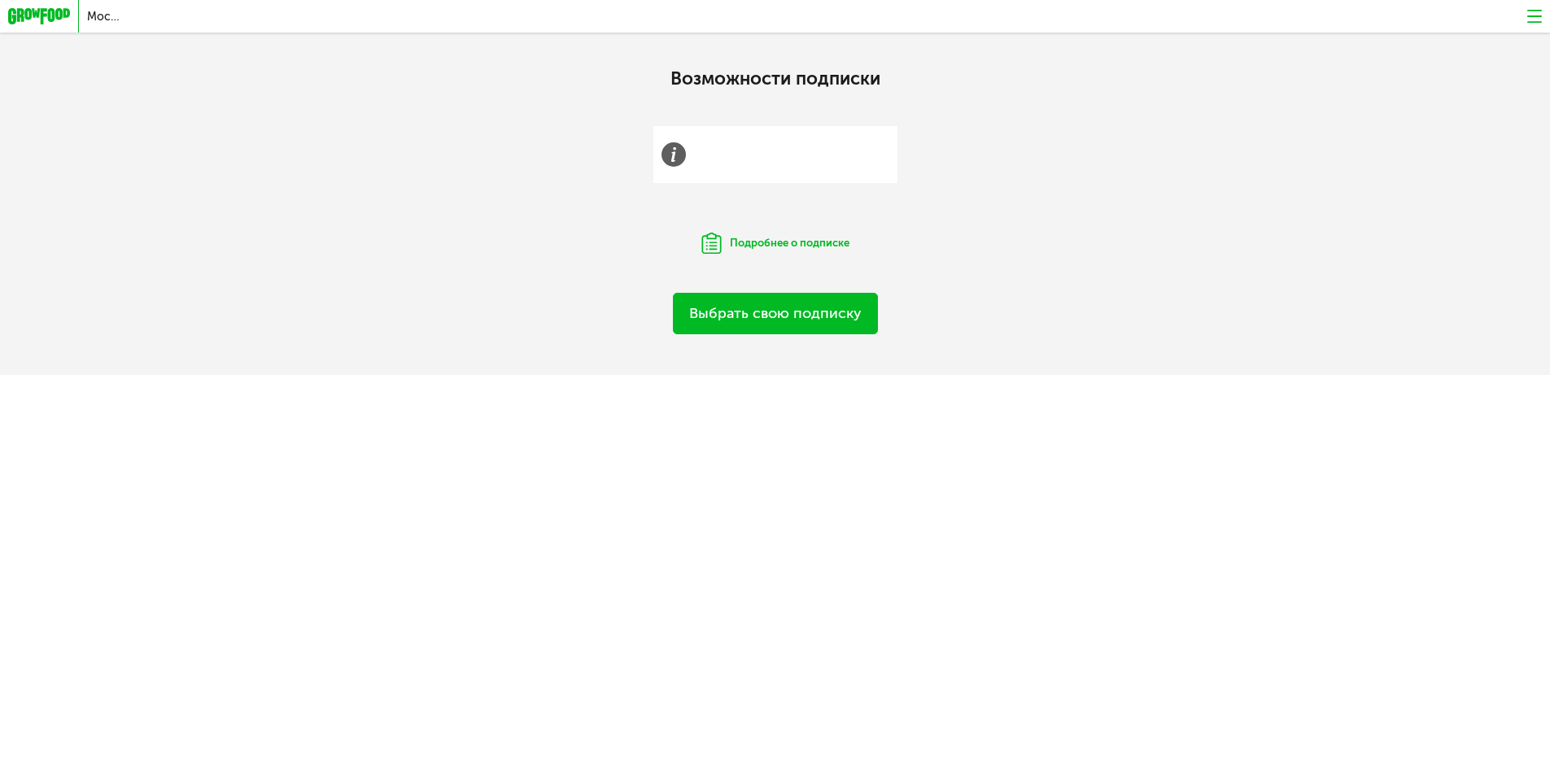 scroll, scrollTop: 0, scrollLeft: 0, axis: both 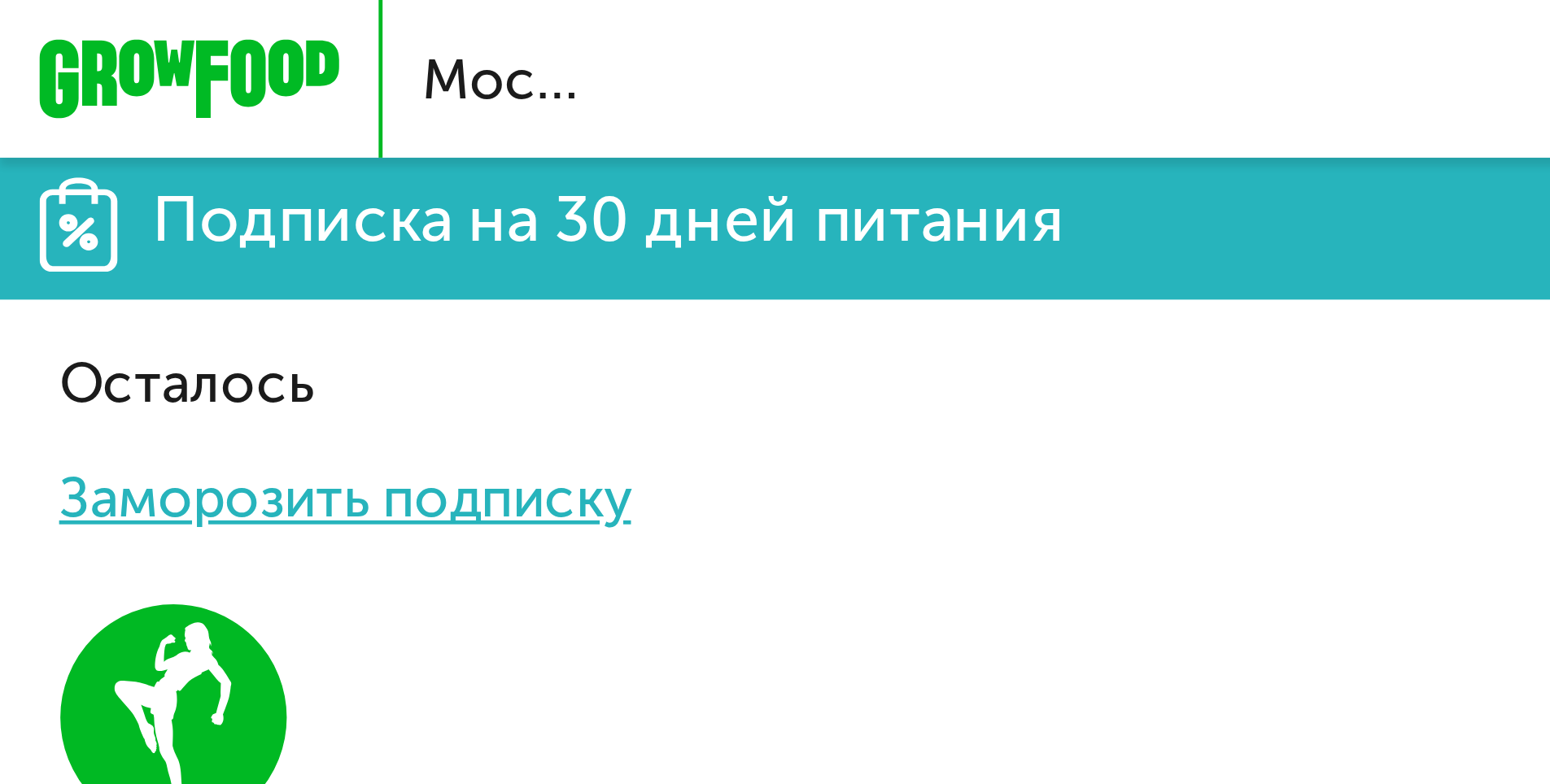 click on "Подписка на 30 дней питания" at bounding box center (125, 46) 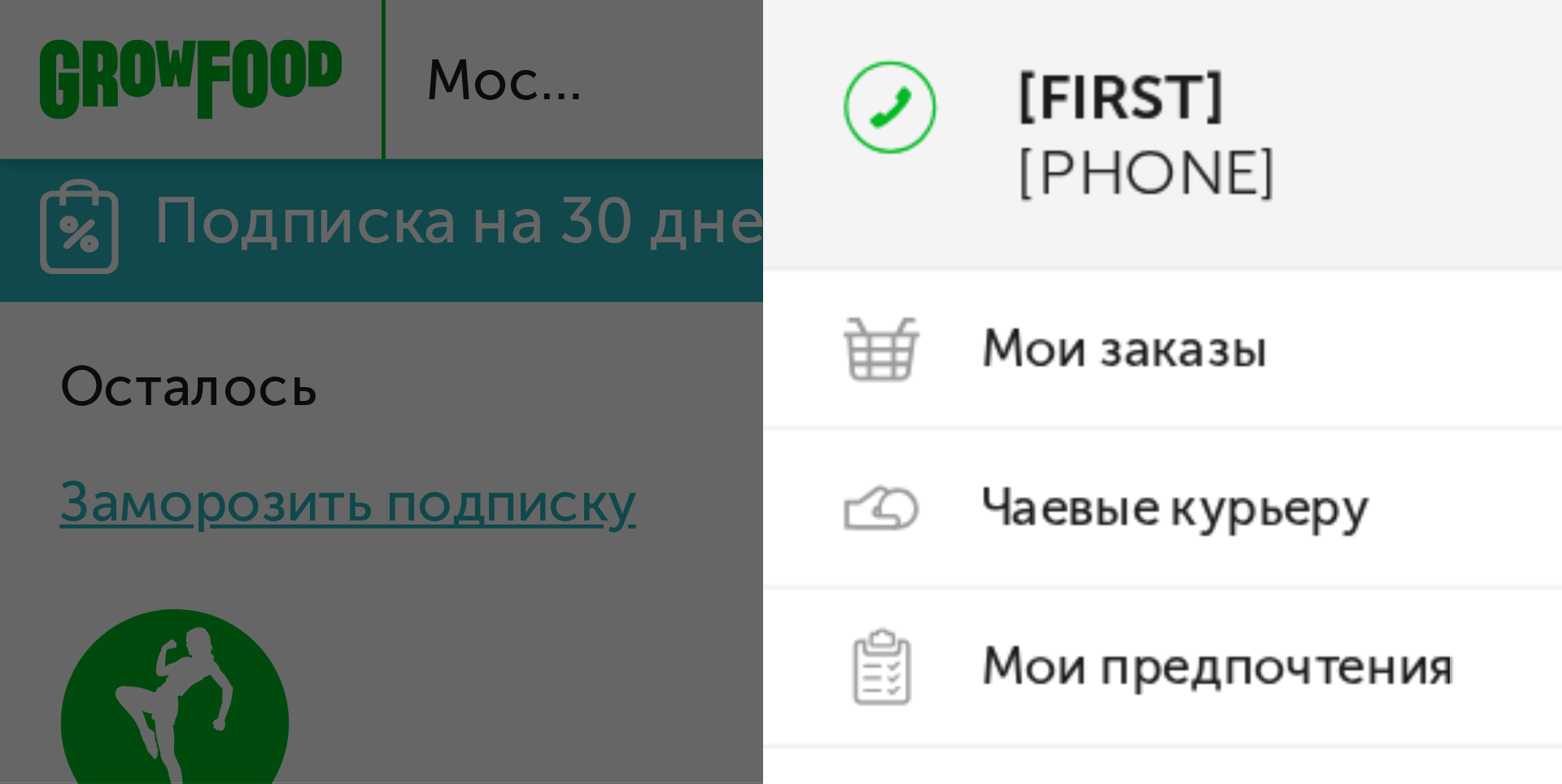 click on "Настройки" at bounding box center (229, 267) 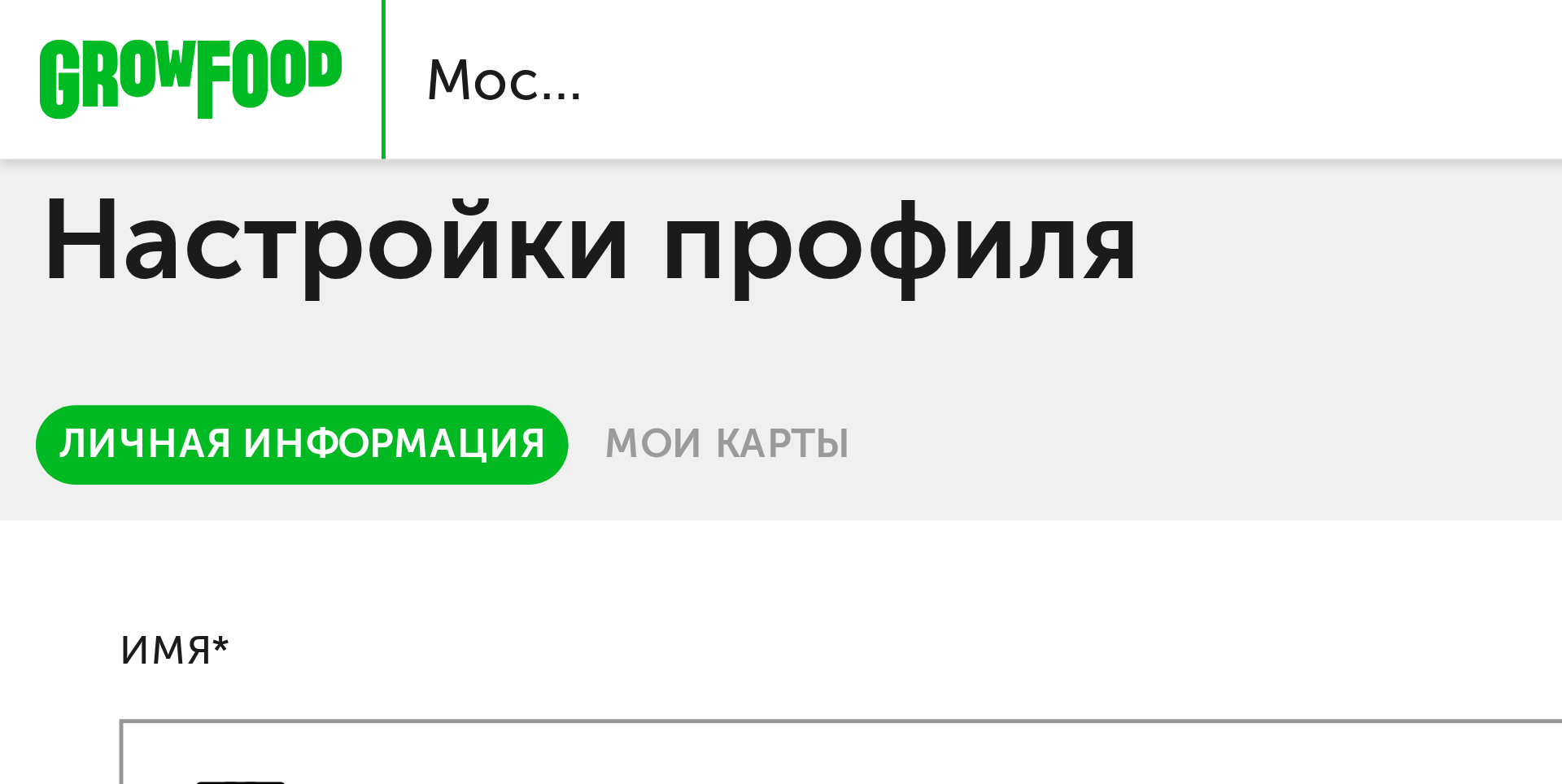 click on "Мои карты" at bounding box center (149, 91) 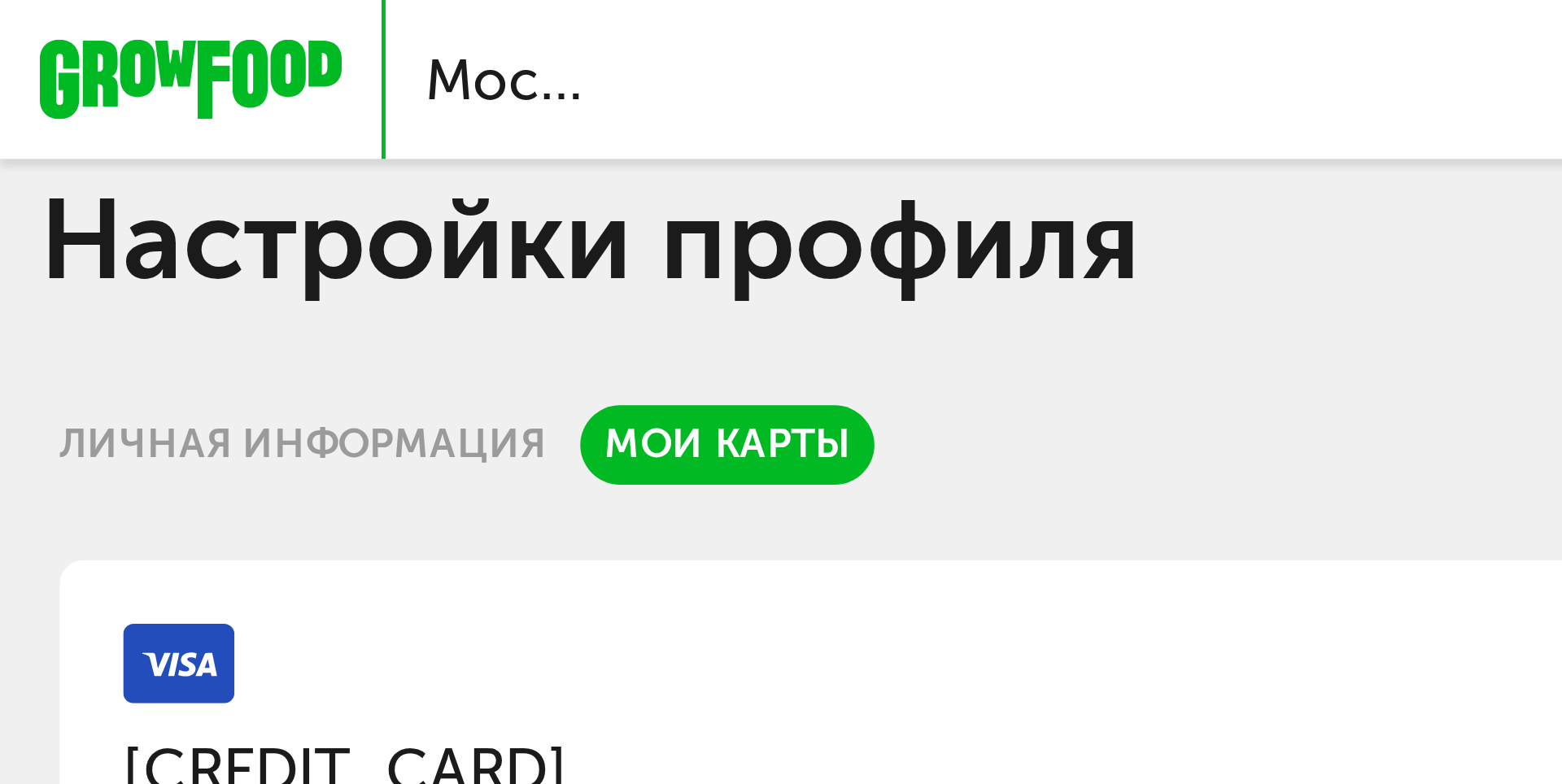 click 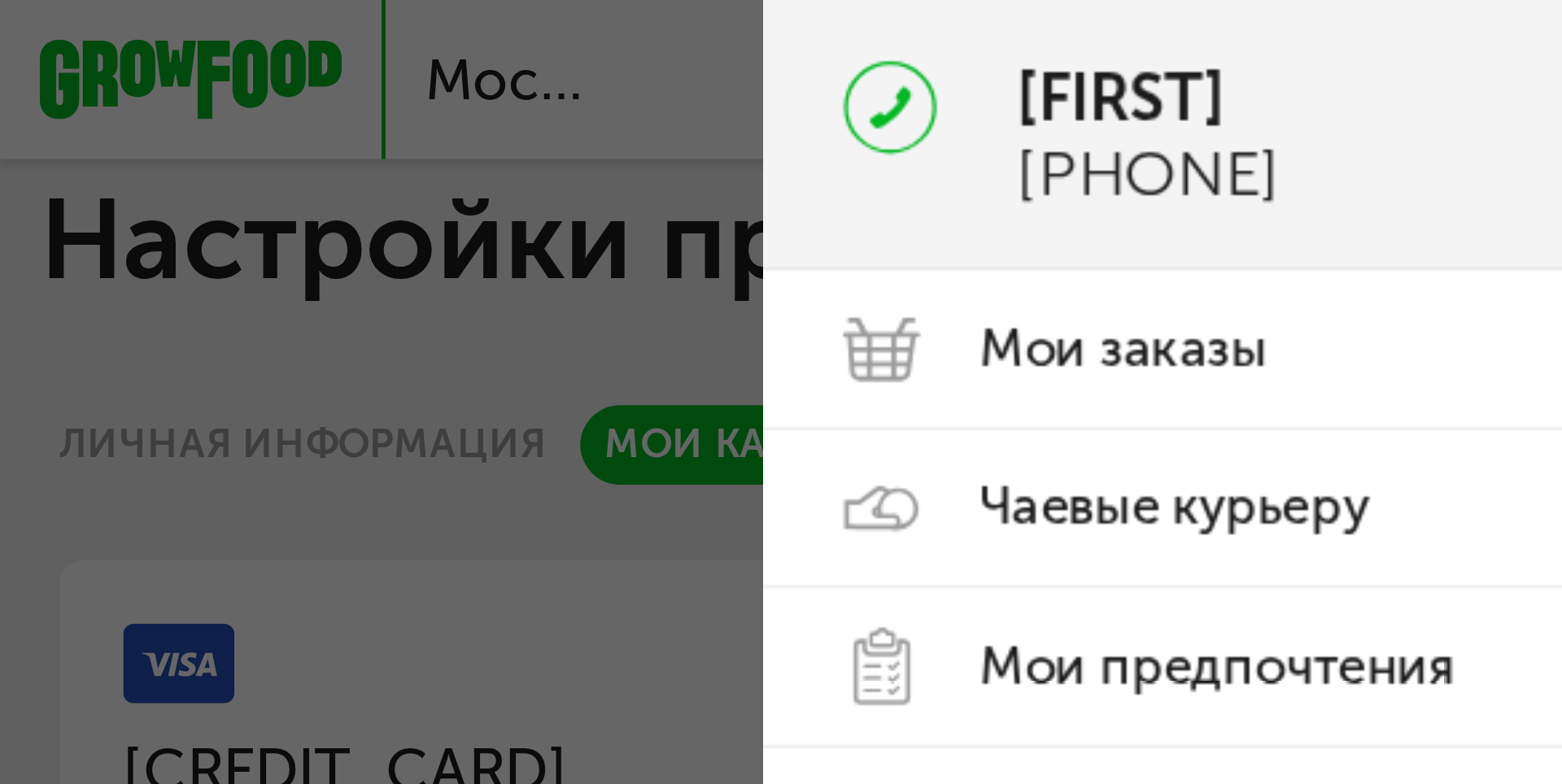 click 